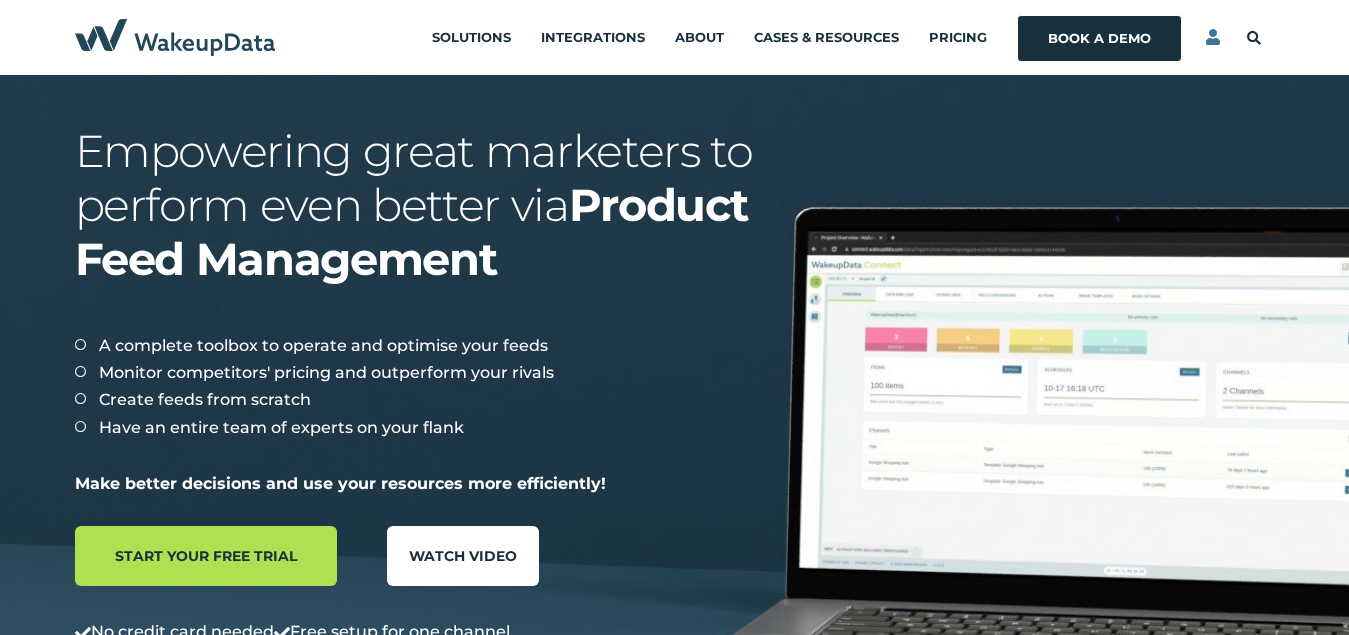 scroll, scrollTop: 0, scrollLeft: 0, axis: both 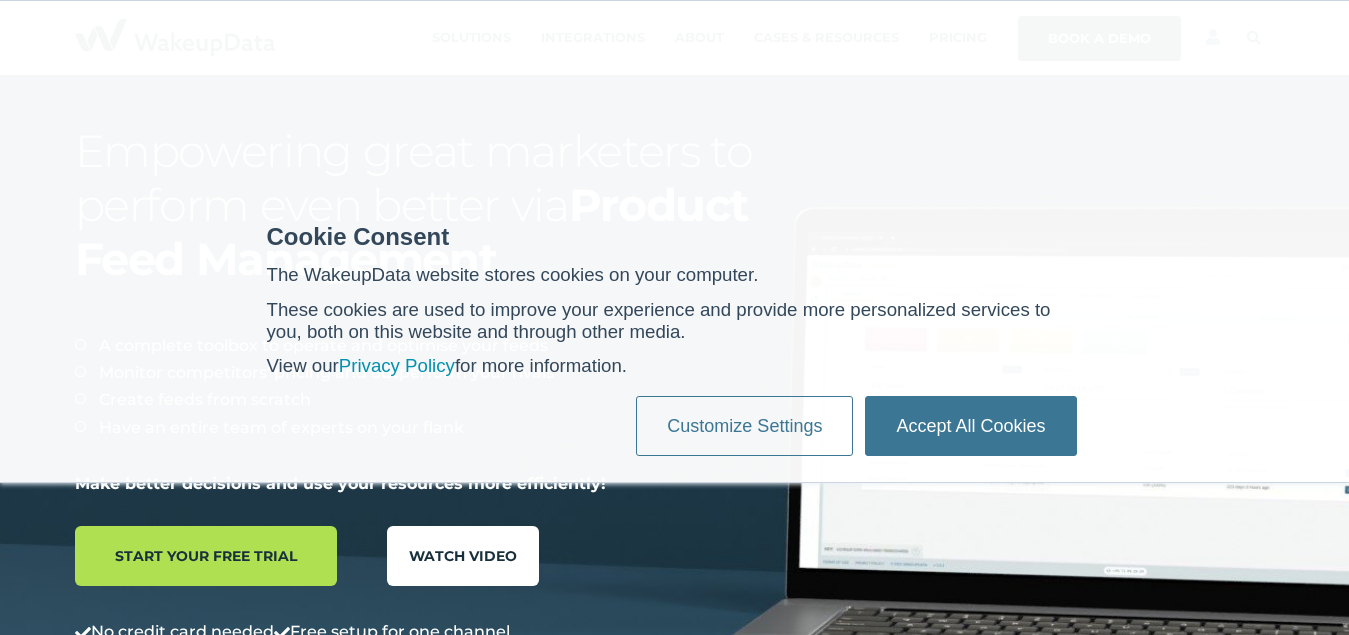 click on "Accept All Cookies" at bounding box center [970, 426] 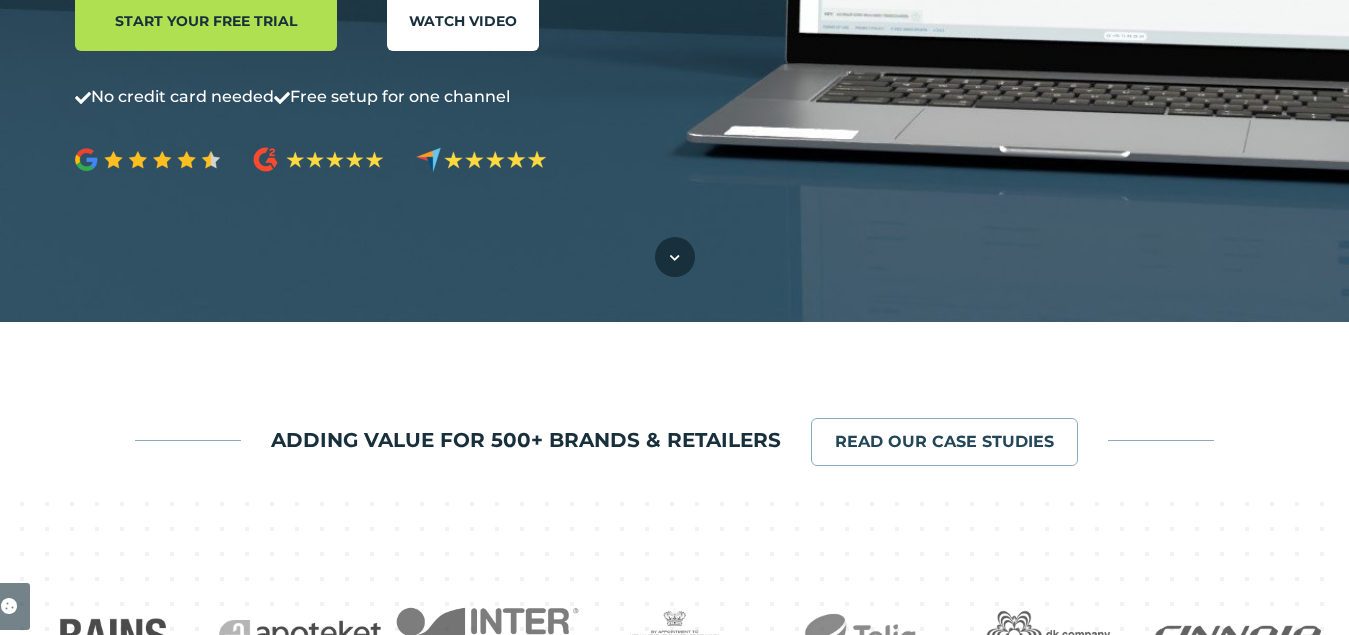scroll, scrollTop: 0, scrollLeft: 0, axis: both 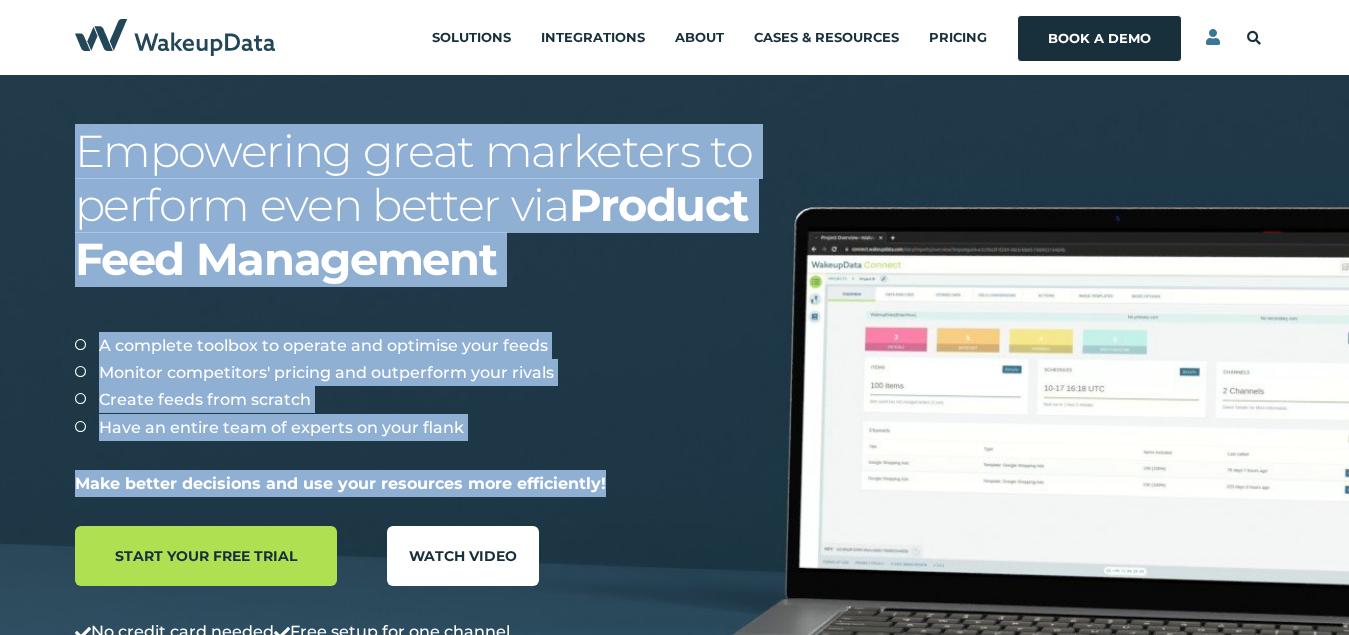 drag, startPoint x: 80, startPoint y: 145, endPoint x: 607, endPoint y: 484, distance: 626.6179 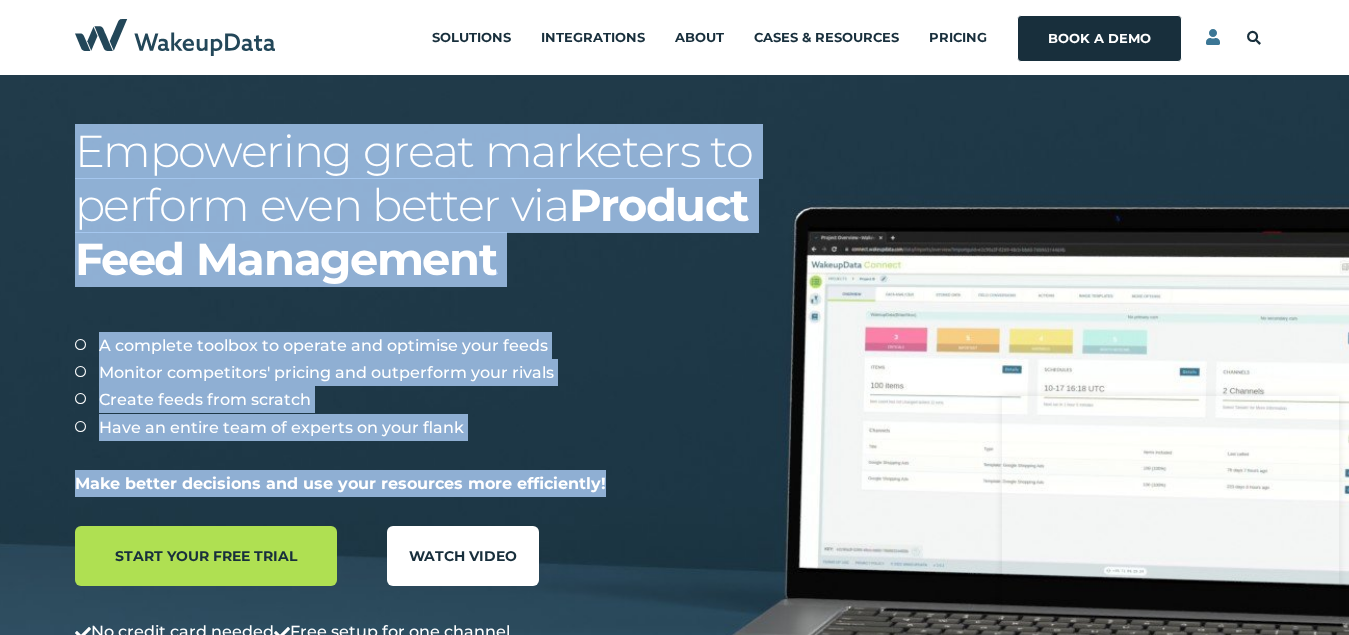 click on "Have an entire team of experts on your flank" at bounding box center (281, 427) 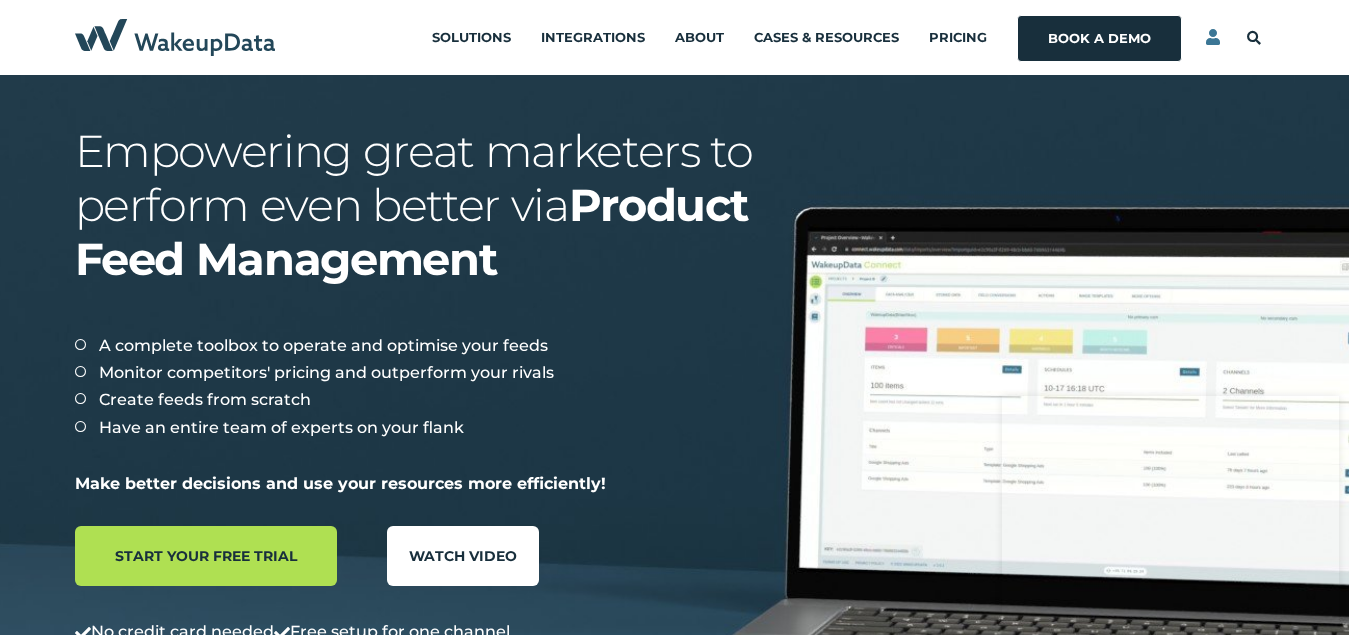 click on "Have an entire team of experts on your flank" at bounding box center (281, 427) 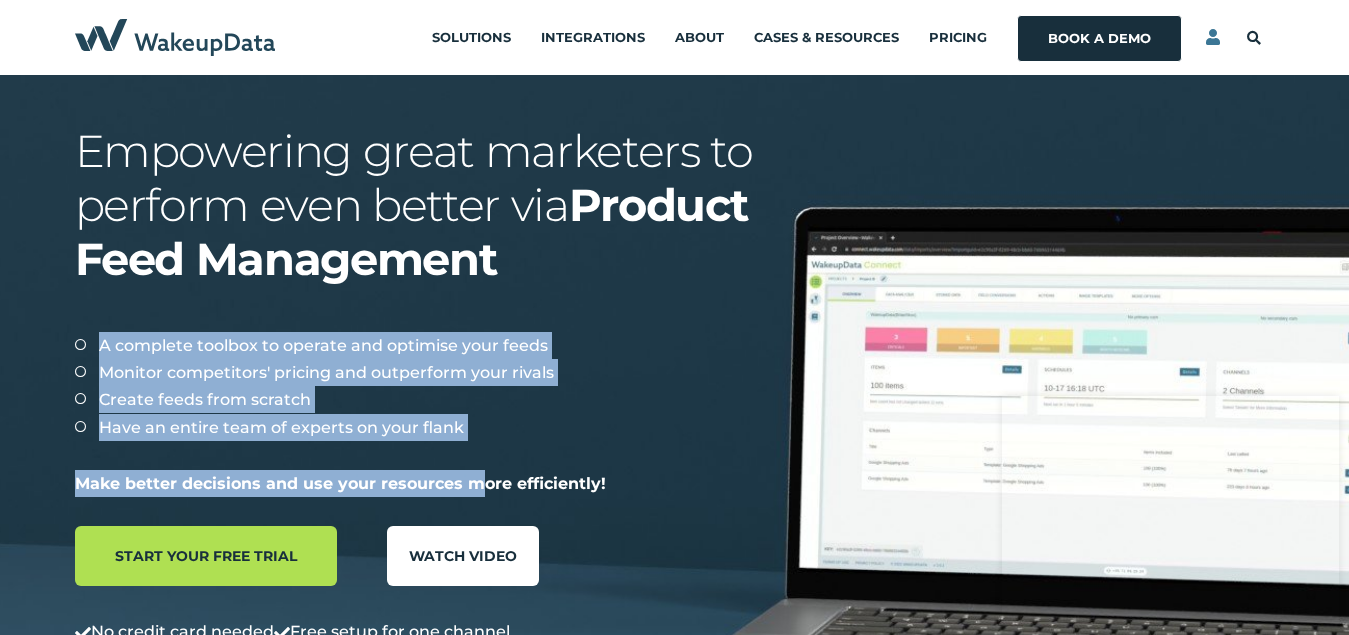 drag, startPoint x: 64, startPoint y: 330, endPoint x: 482, endPoint y: 443, distance: 433.0046 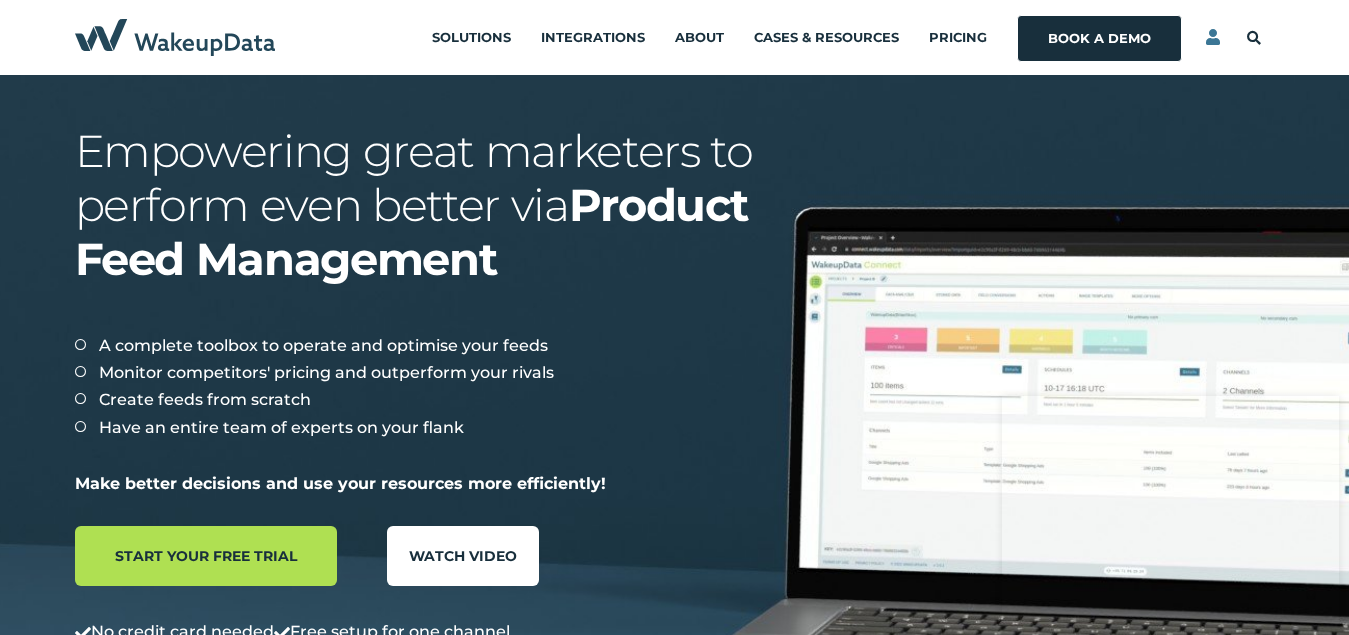 click on "https://www.wakeupdata.com/hubfs/wakeupdata-laptop-connect-30sec.mp4
Empowering great marketers to perform even better via  Product Feed Management
A complete toolbox to operate and optimise your feeds
Monitor competitors' pricing and outperform your rivals
Create feeds from scratch
Have an entire team of experts on your flank
Make better decisions and use your resources more efficiently!
Start your free trial WATCH VIDEO
No credit card needed         Free setup for one channel" at bounding box center (675, 441) 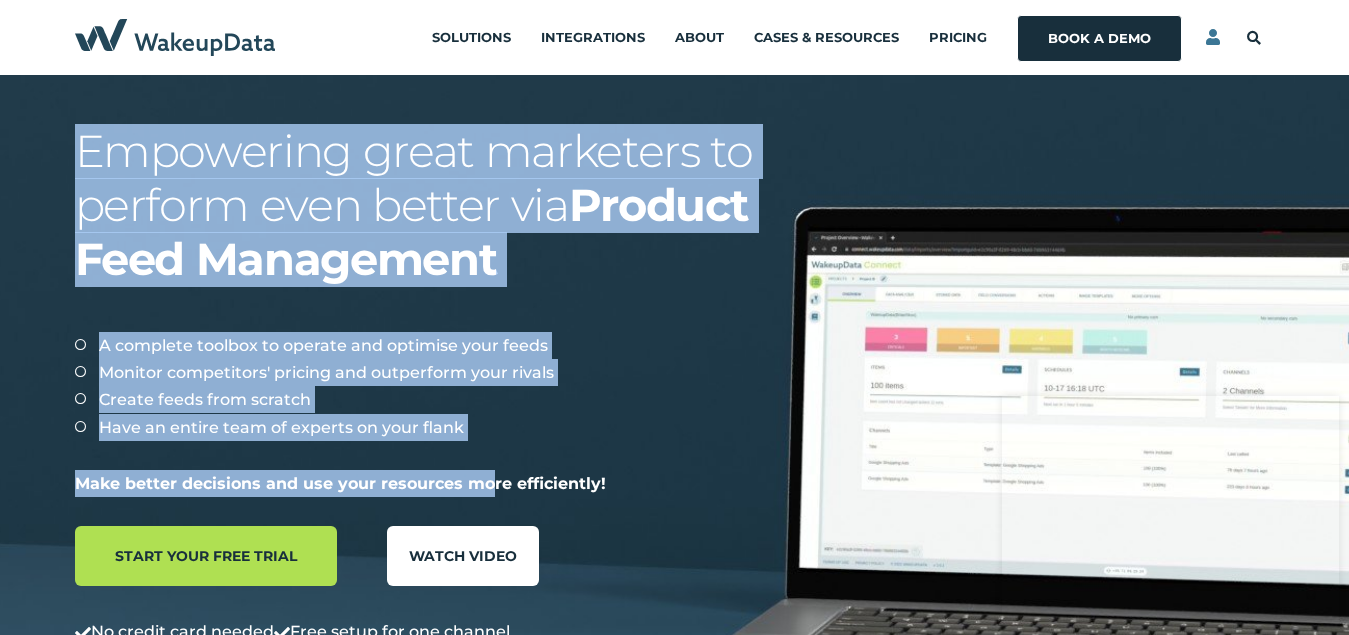 drag, startPoint x: 67, startPoint y: 149, endPoint x: 449, endPoint y: 406, distance: 460.40524 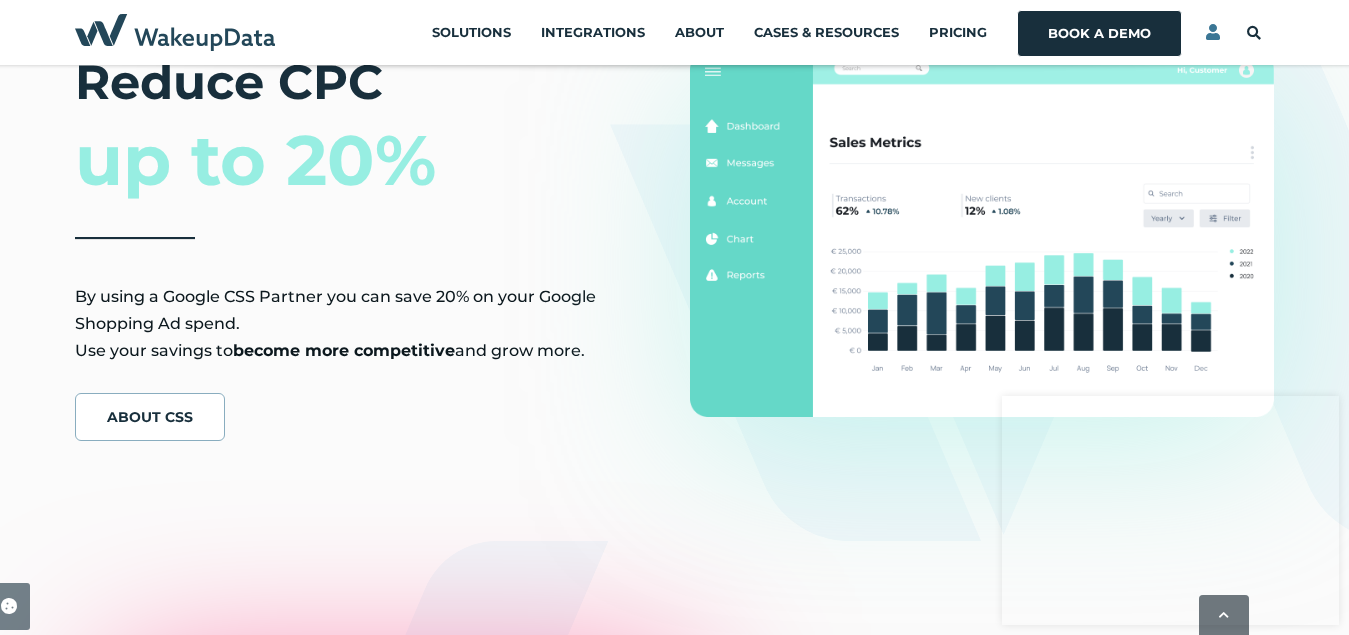 scroll, scrollTop: 3000, scrollLeft: 0, axis: vertical 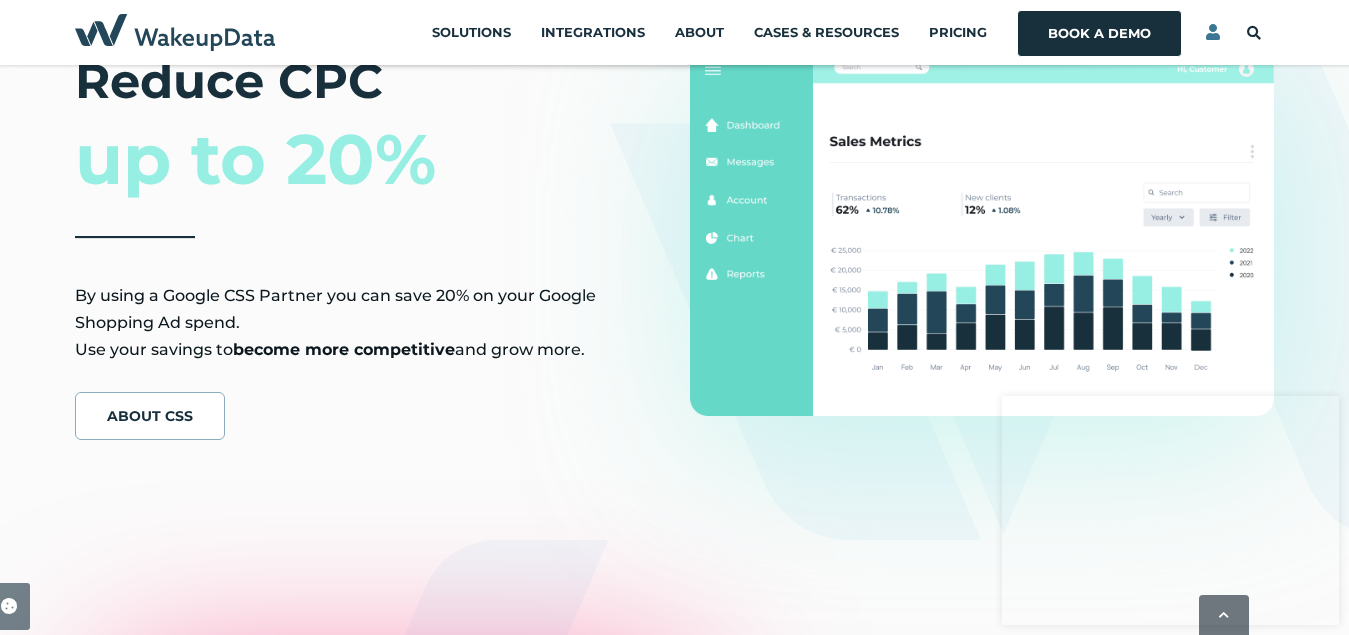 drag, startPoint x: 77, startPoint y: 289, endPoint x: 604, endPoint y: 361, distance: 531.8957 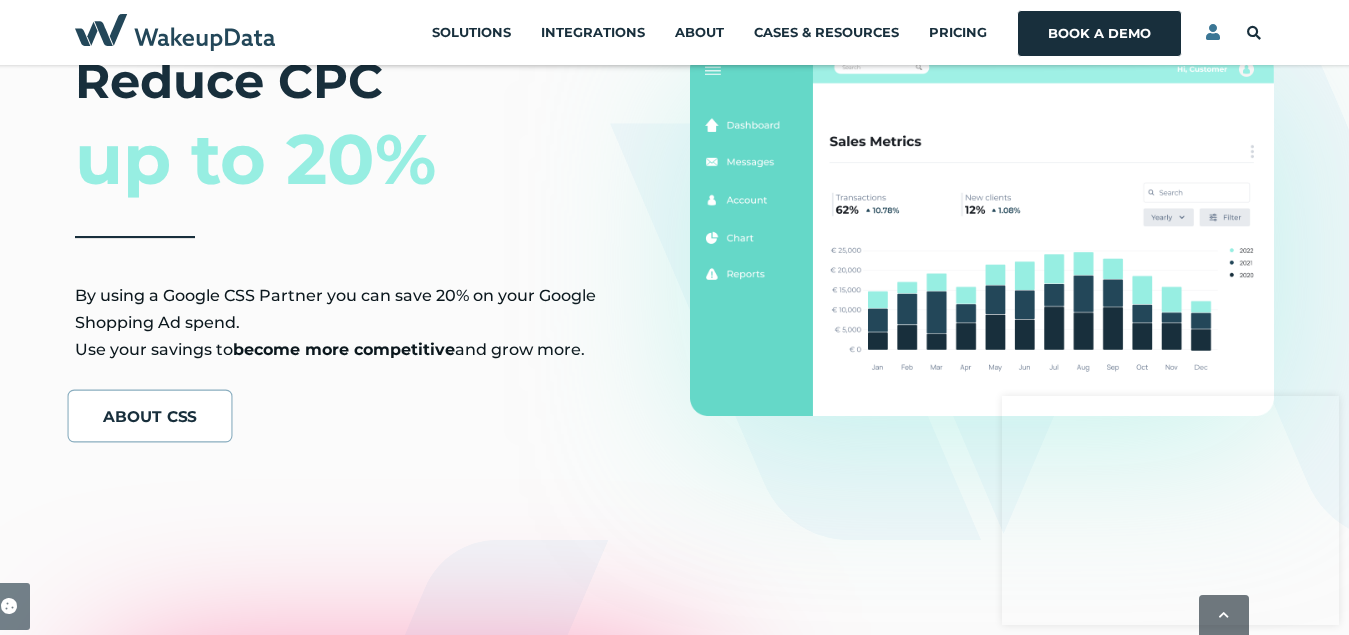 click on "ABOUT CSS" at bounding box center (149, 416) 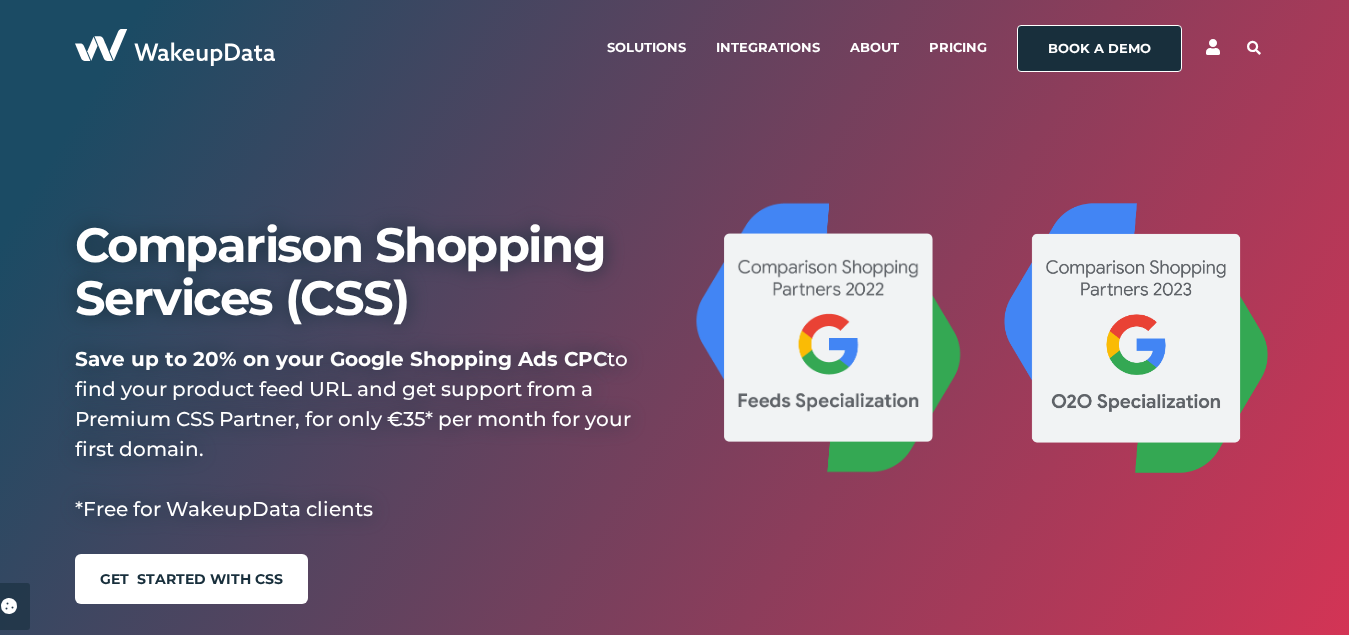 scroll, scrollTop: 0, scrollLeft: 0, axis: both 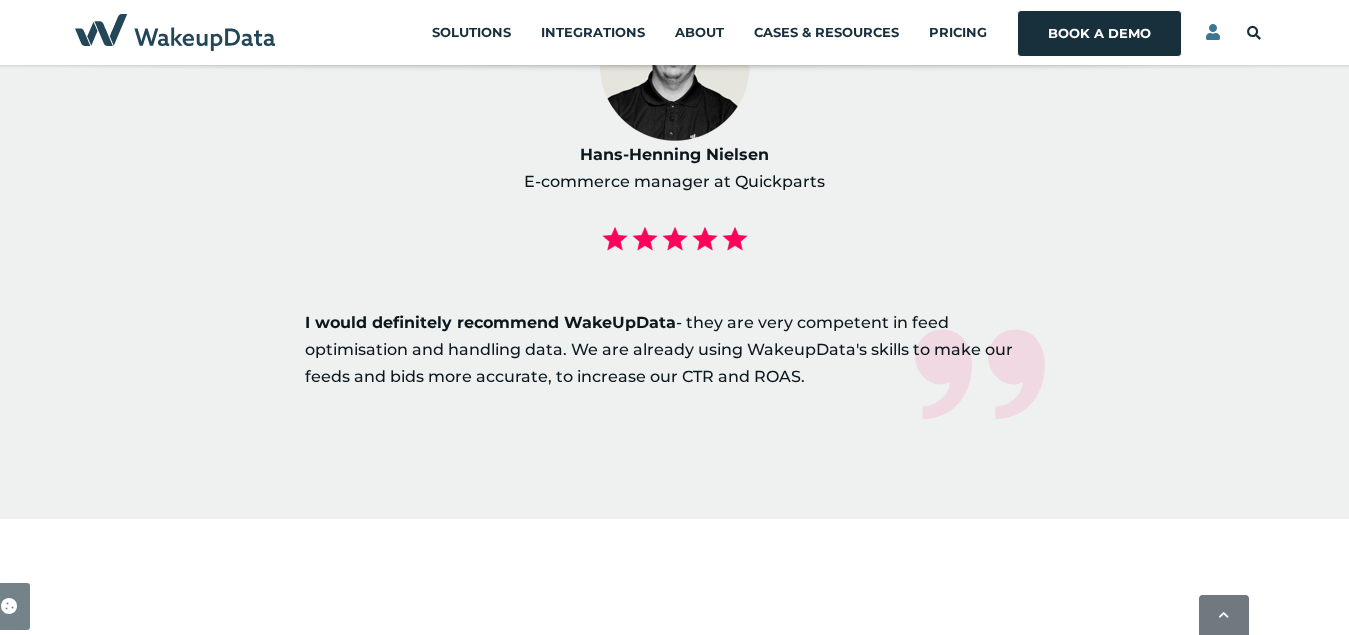 drag, startPoint x: 296, startPoint y: 295, endPoint x: 813, endPoint y: 348, distance: 519.70953 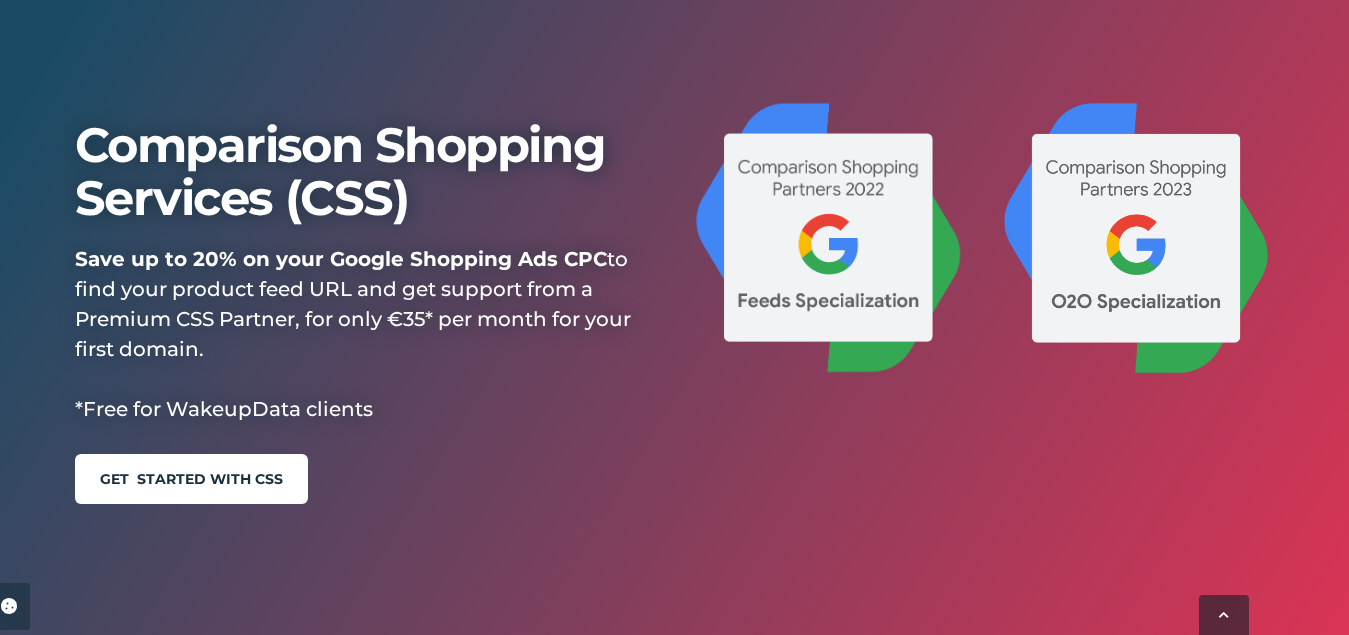 scroll, scrollTop: 0, scrollLeft: 0, axis: both 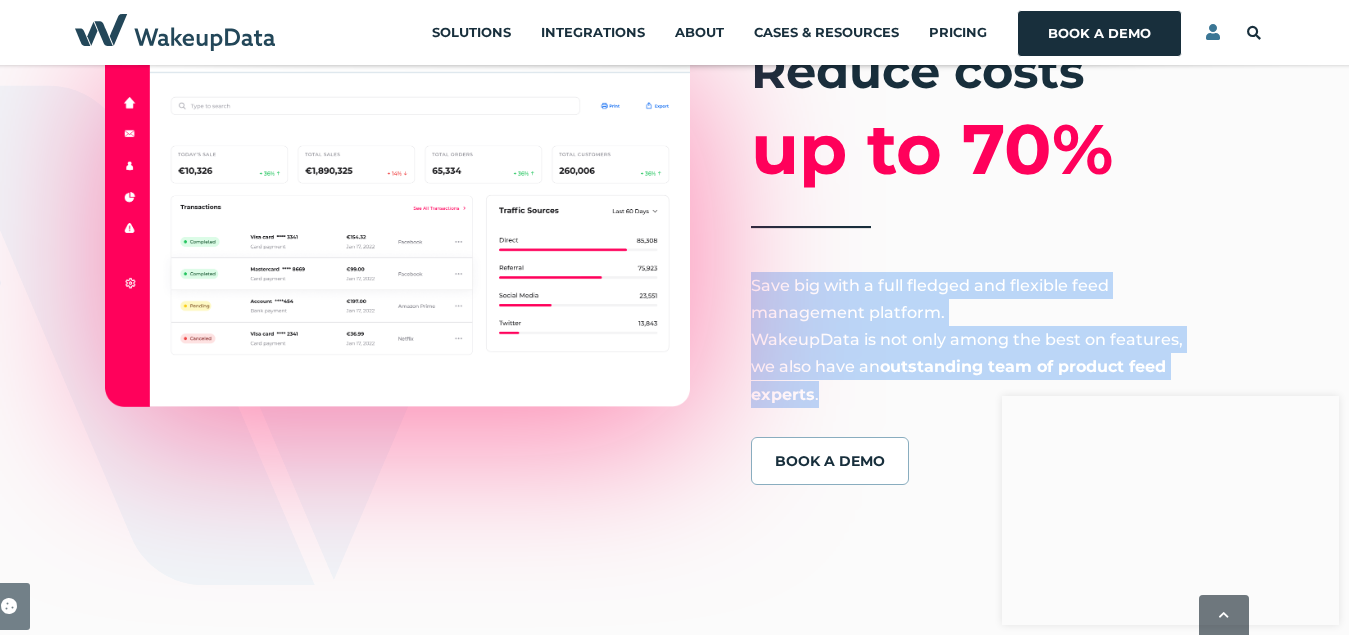 drag, startPoint x: 749, startPoint y: 285, endPoint x: 854, endPoint y: 401, distance: 156.46405 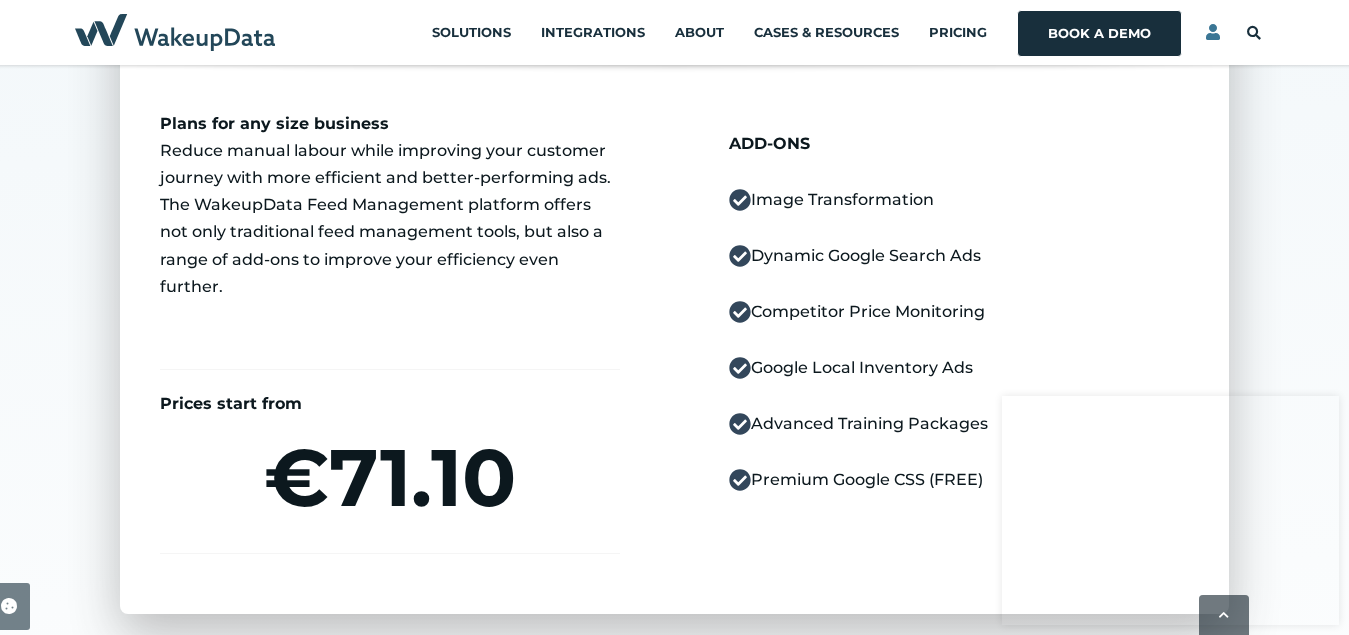 scroll, scrollTop: 5901, scrollLeft: 0, axis: vertical 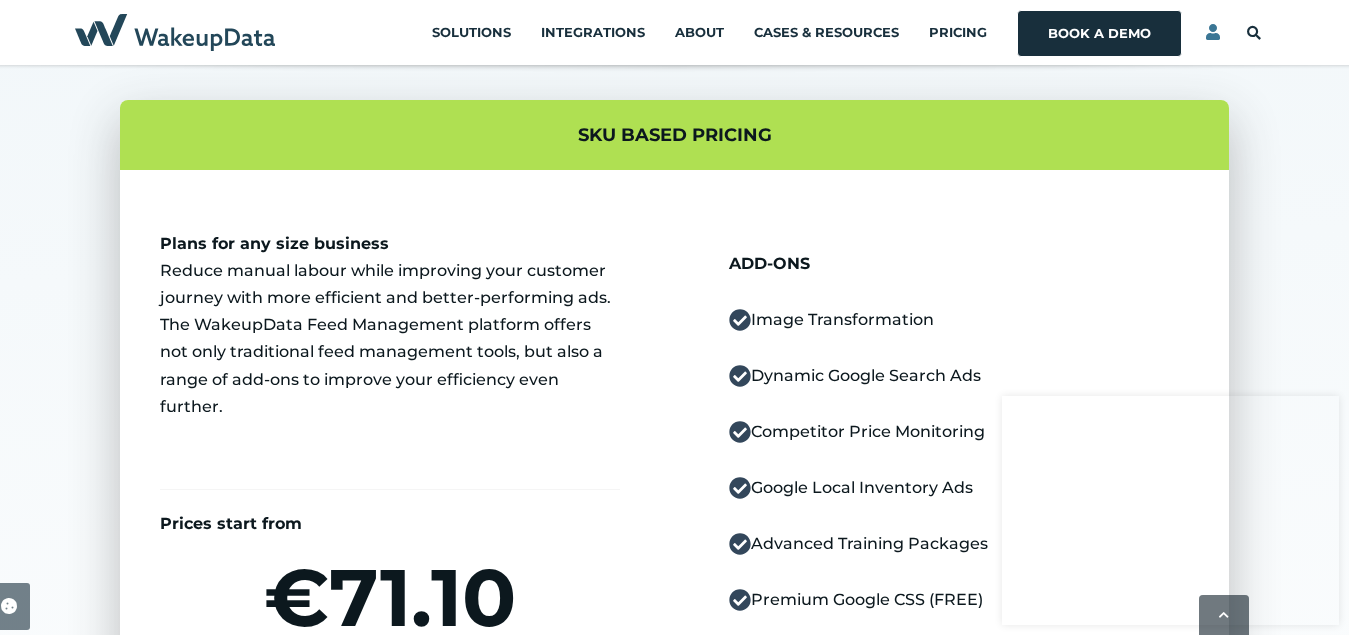 drag, startPoint x: 160, startPoint y: 266, endPoint x: 269, endPoint y: 421, distance: 189.48878 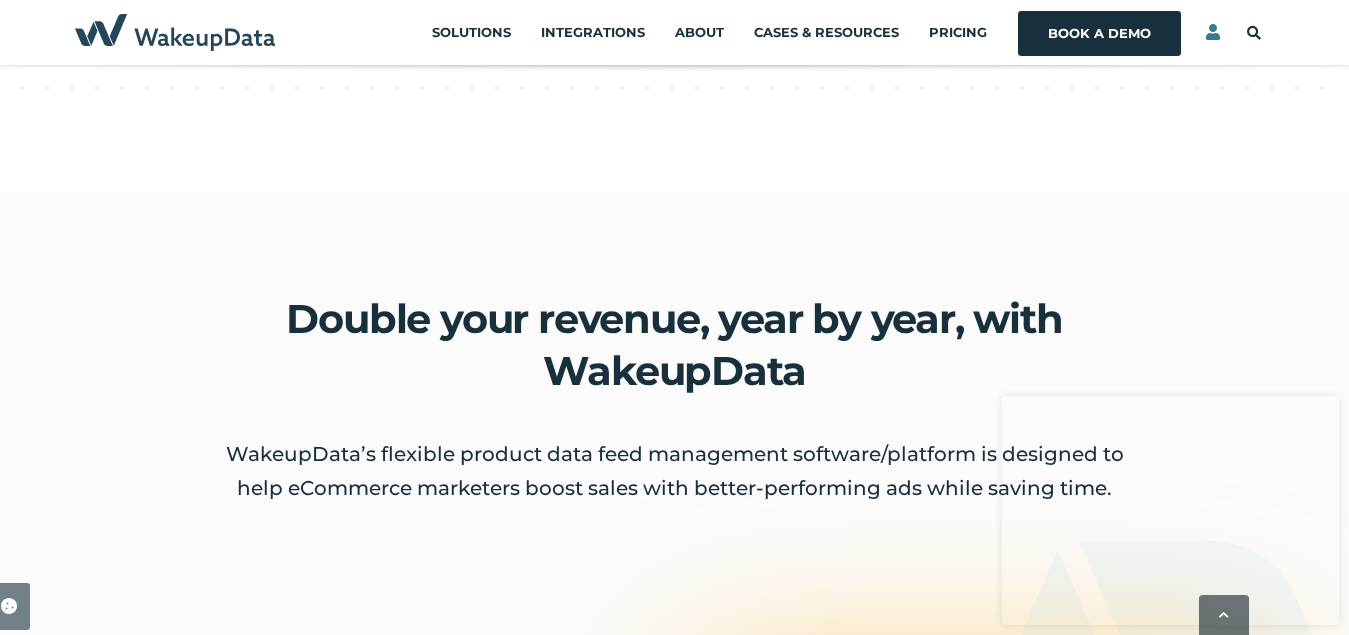 scroll, scrollTop: 701, scrollLeft: 0, axis: vertical 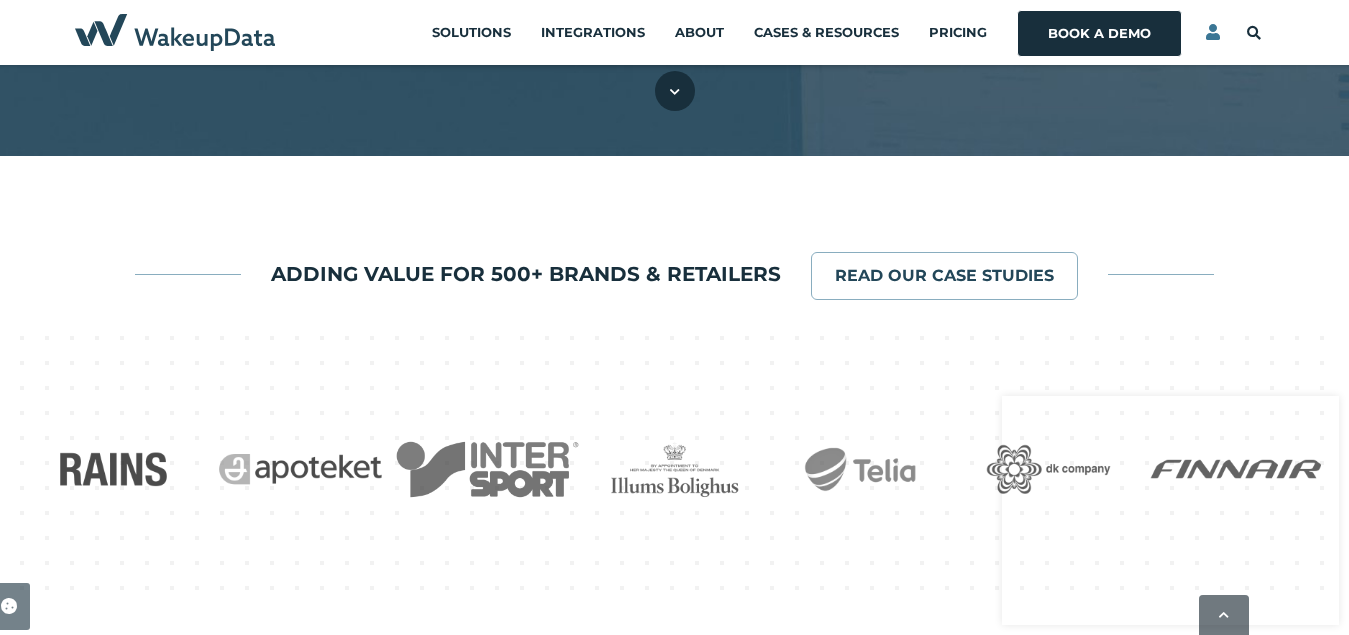 drag, startPoint x: 157, startPoint y: 40, endPoint x: 143, endPoint y: 40, distance: 14 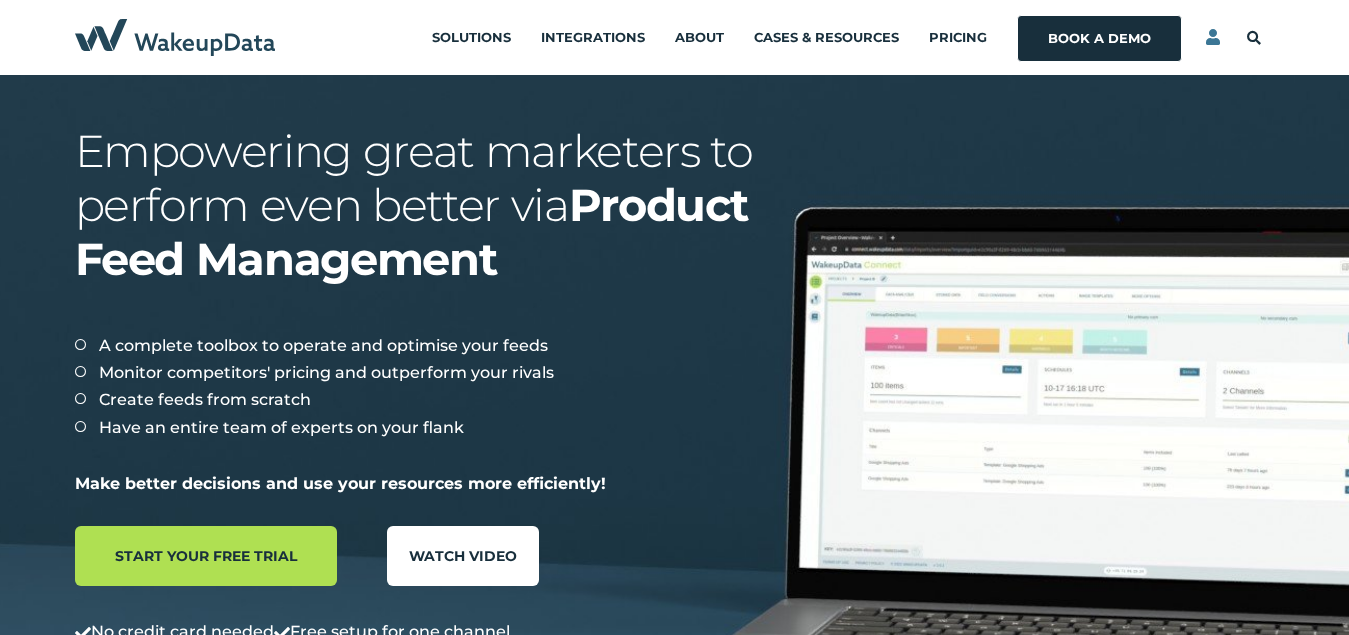 scroll, scrollTop: 0, scrollLeft: 0, axis: both 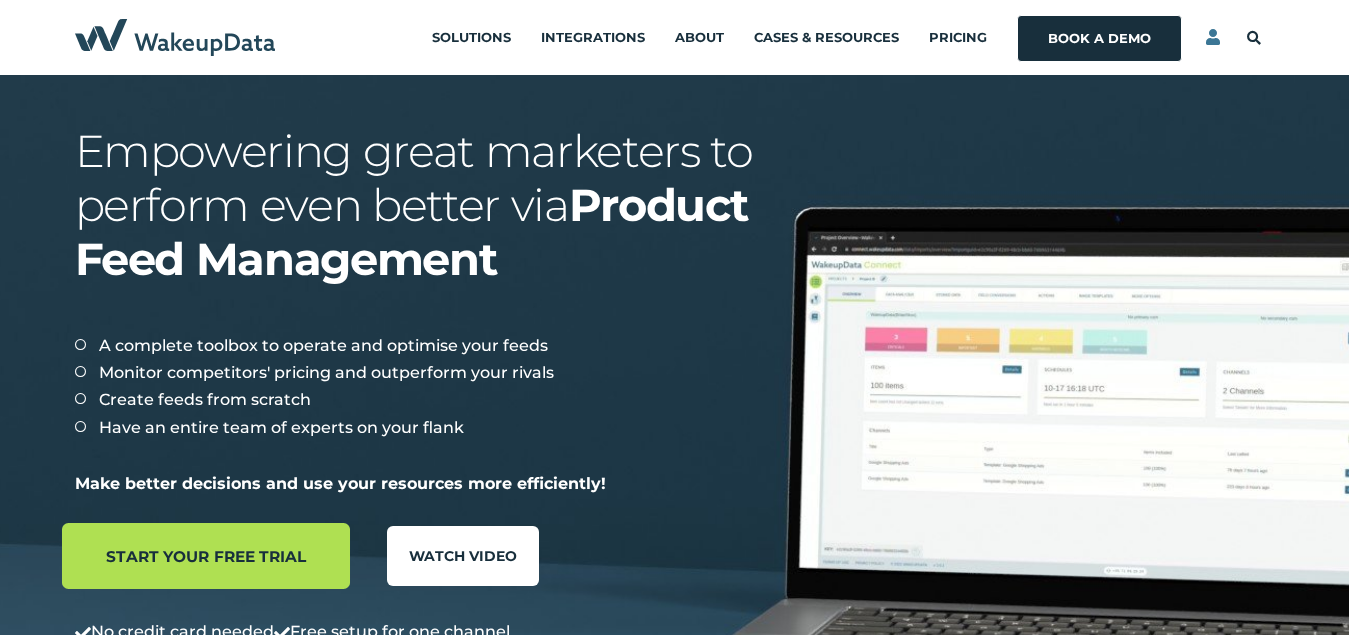 click on "Start your free trial" at bounding box center (205, 556) 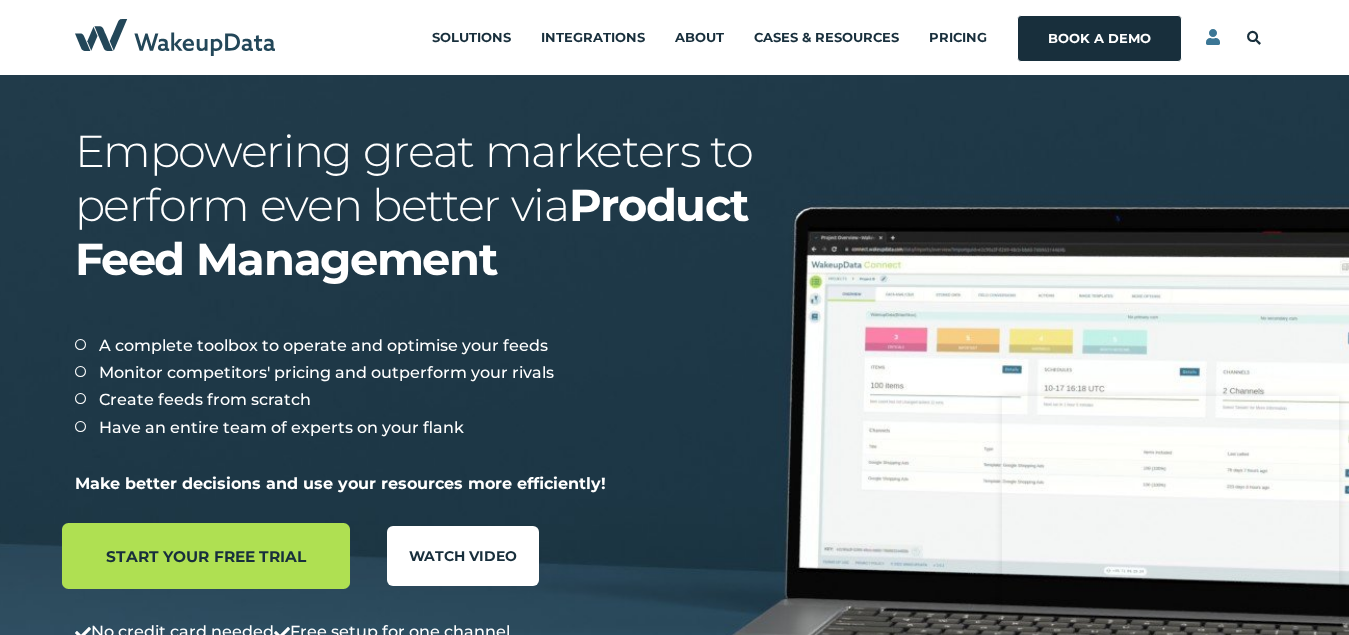 click on "Start your free trial" at bounding box center (205, 556) 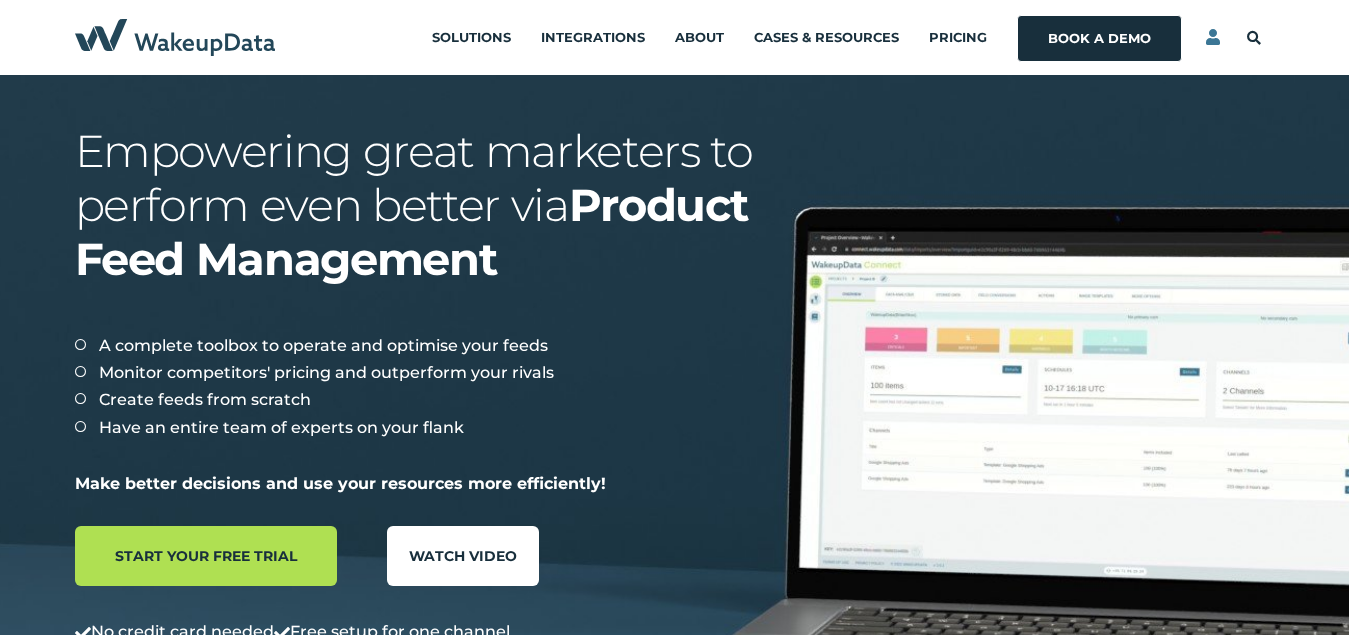 scroll, scrollTop: 0, scrollLeft: 0, axis: both 